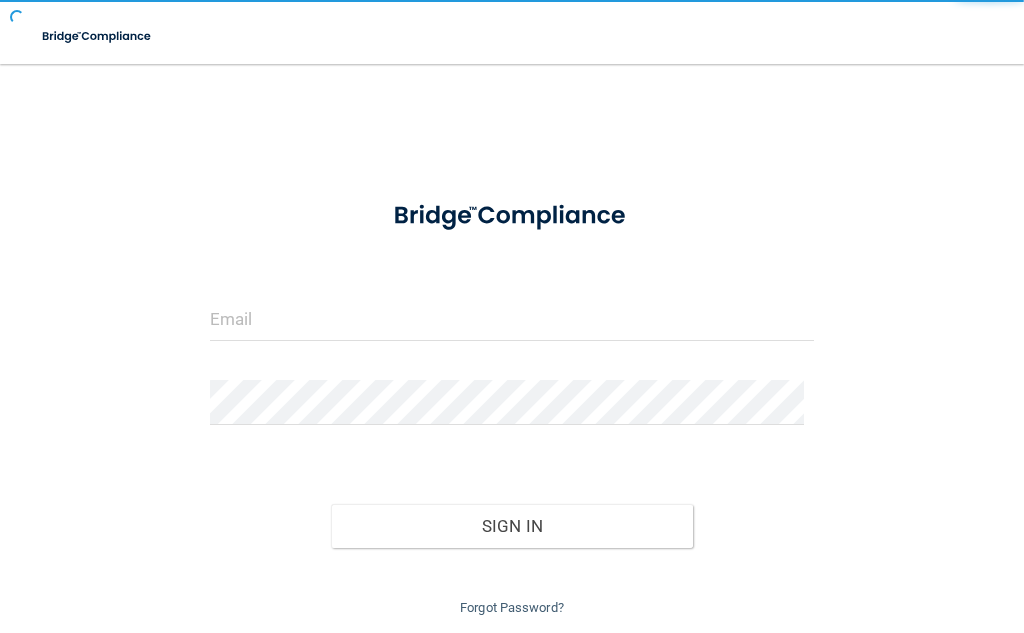 scroll, scrollTop: 0, scrollLeft: 0, axis: both 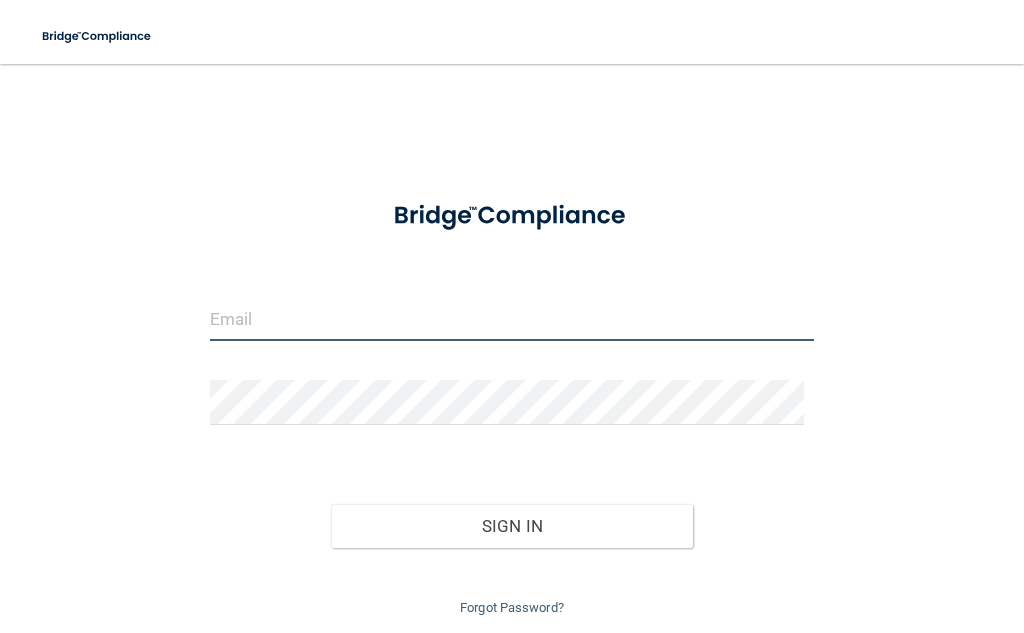 click at bounding box center [512, 318] 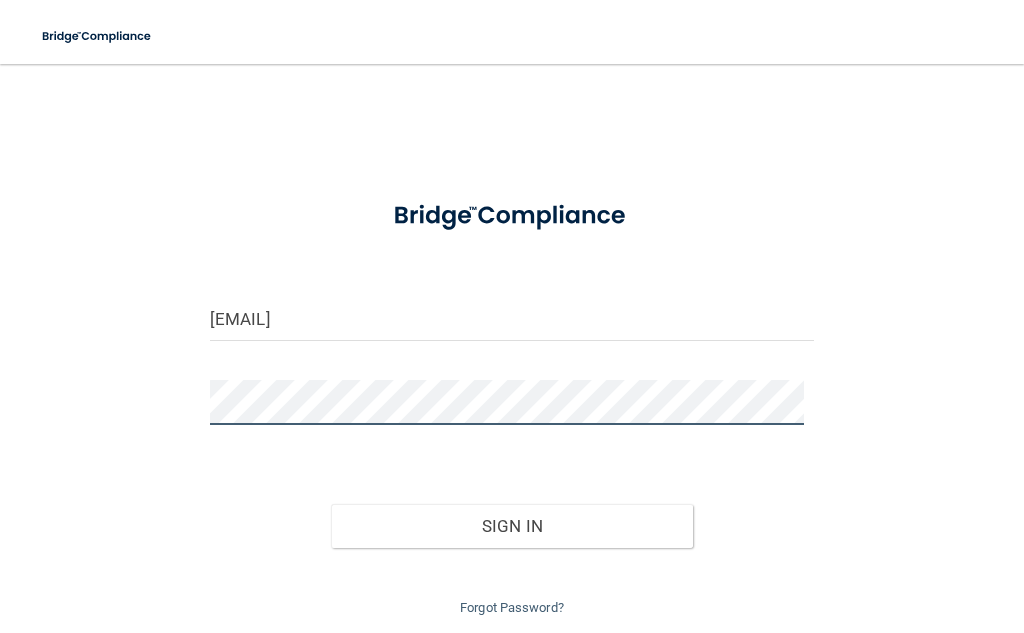 click on "Sign In" at bounding box center (512, 526) 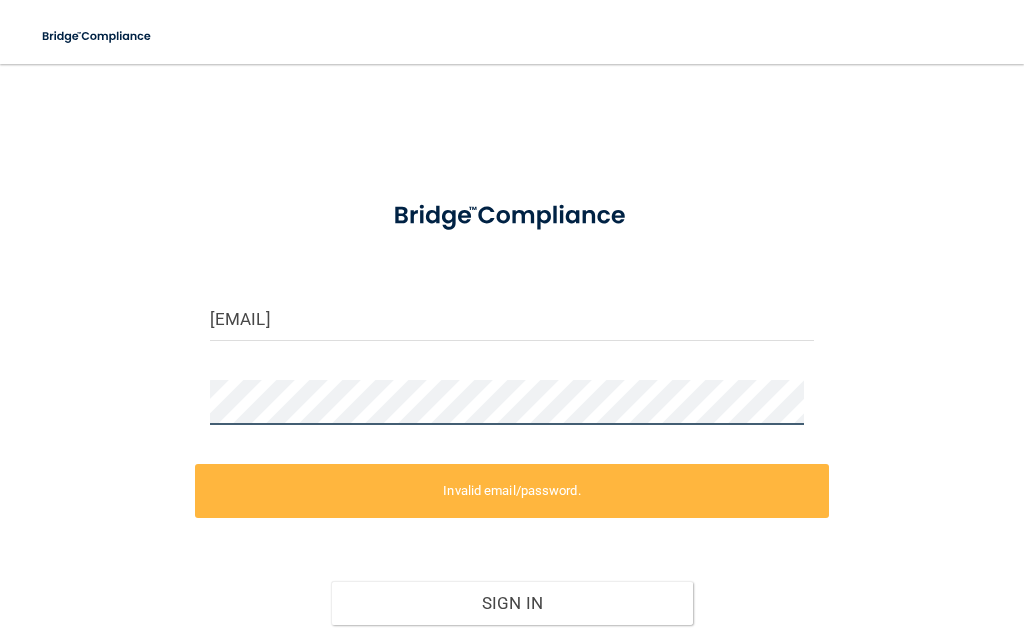 click on "jonesrai07@gmail.com                                    Invalid email/password.     You don't have permission to access that page.       Sign In            Forgot Password?" at bounding box center (512, 390) 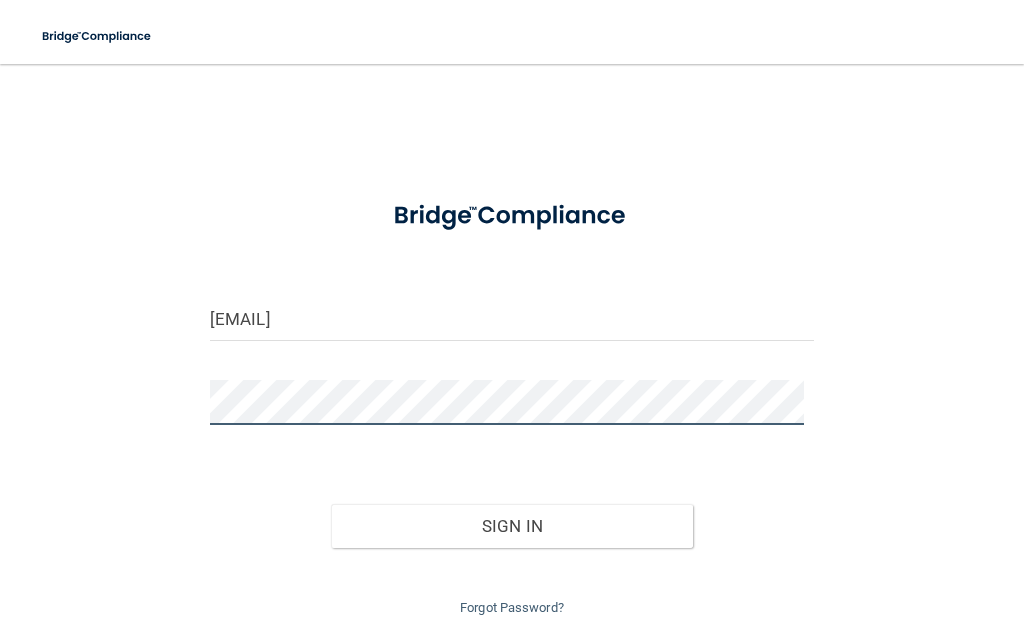 click on "Sign In" at bounding box center [512, 526] 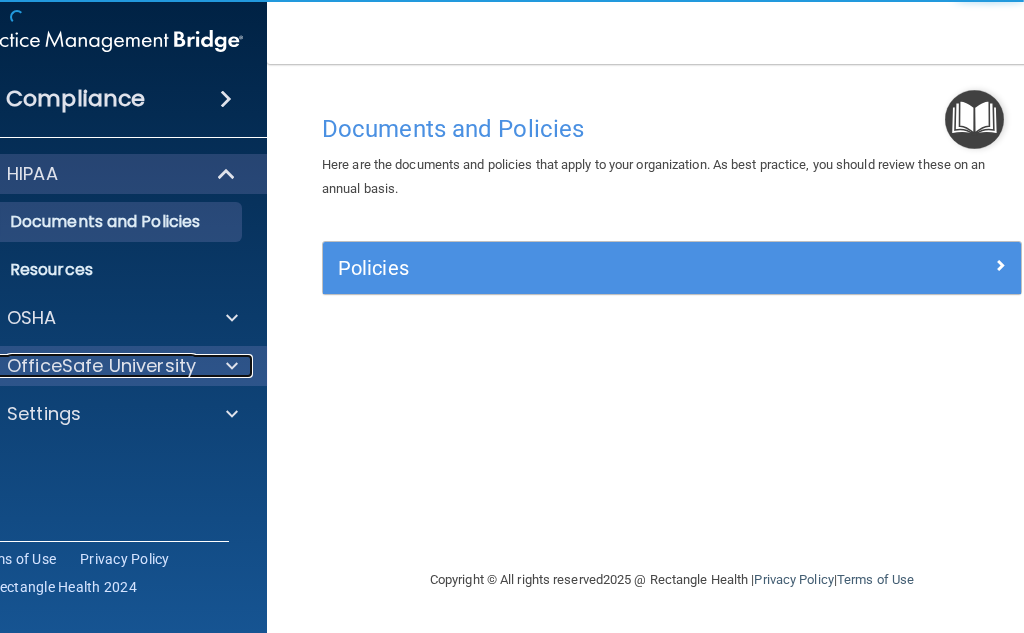 click on "OfficeSafe University" at bounding box center (101, 366) 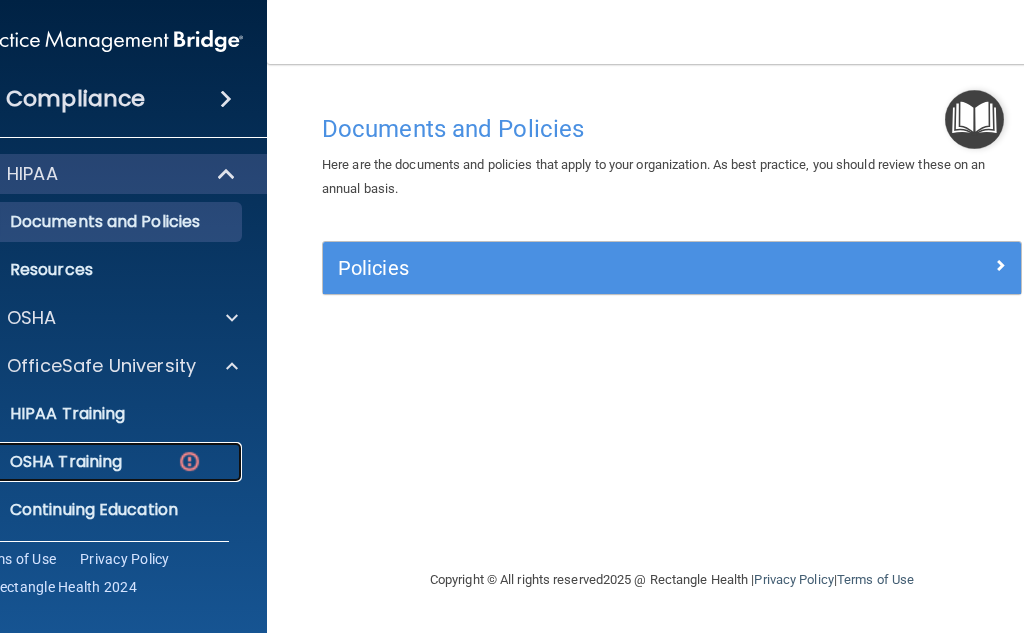 click on "OSHA Training" at bounding box center [41, 462] 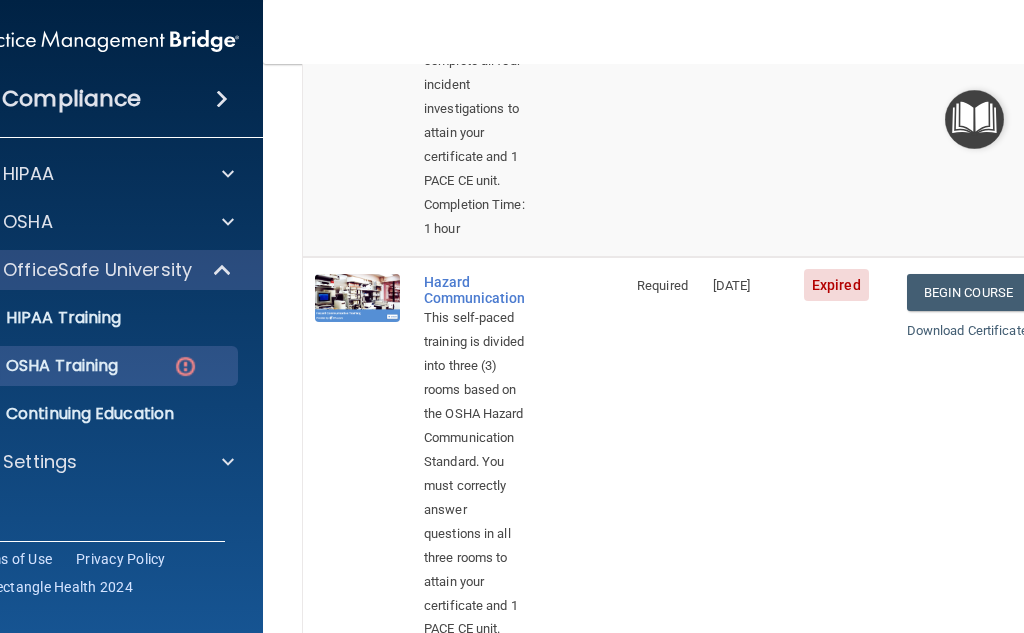 scroll, scrollTop: 600, scrollLeft: 0, axis: vertical 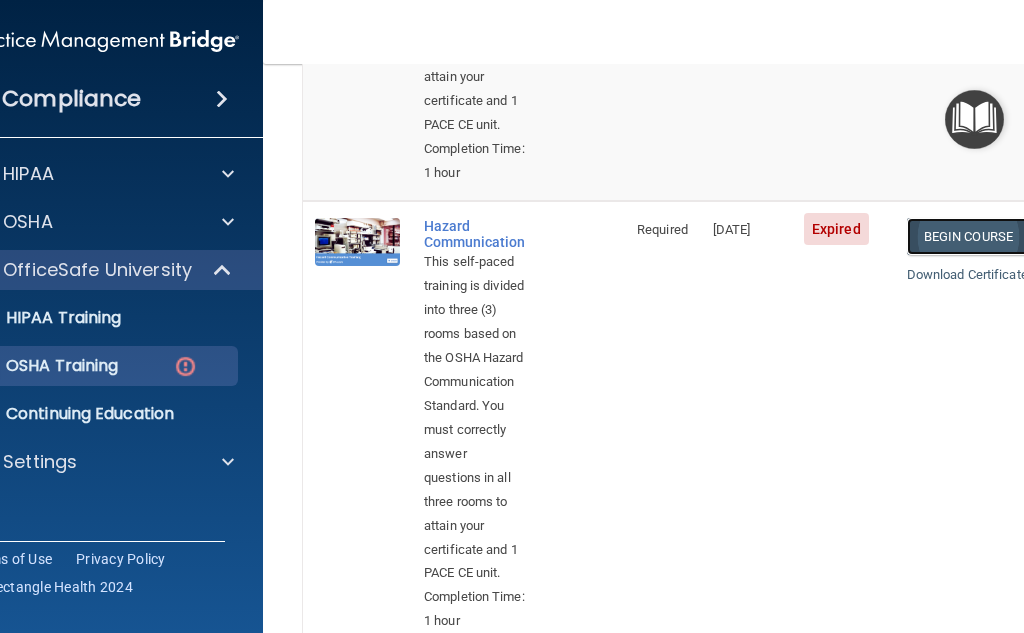 click on "Begin Course" at bounding box center [968, 236] 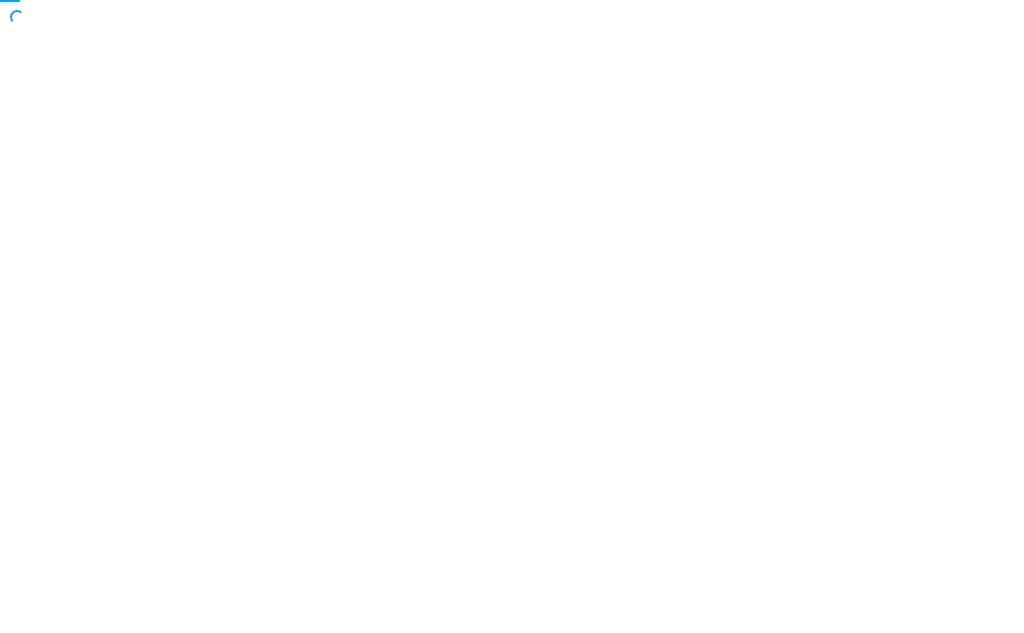 scroll, scrollTop: 0, scrollLeft: 0, axis: both 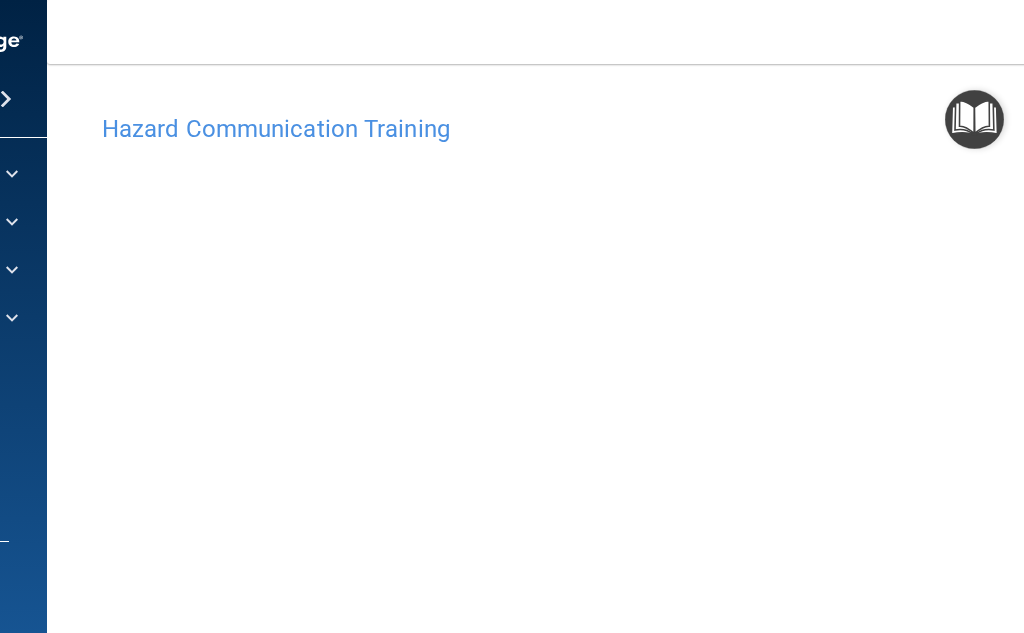 drag, startPoint x: 1001, startPoint y: 1, endPoint x: 443, endPoint y: 25, distance: 558.51587 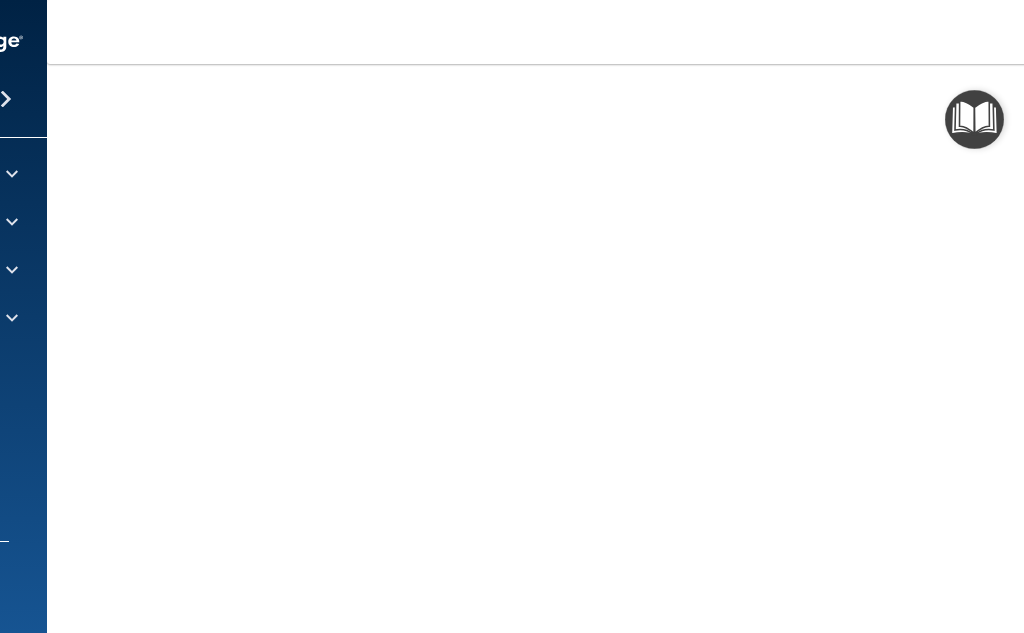 scroll, scrollTop: 0, scrollLeft: 0, axis: both 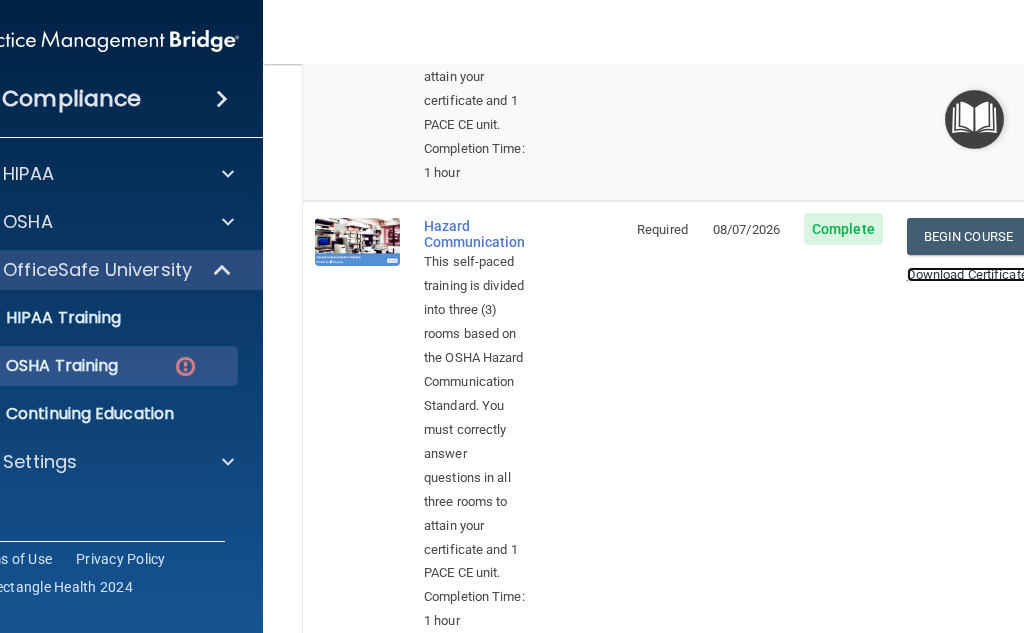 click on "Download Certificate" at bounding box center (967, 274) 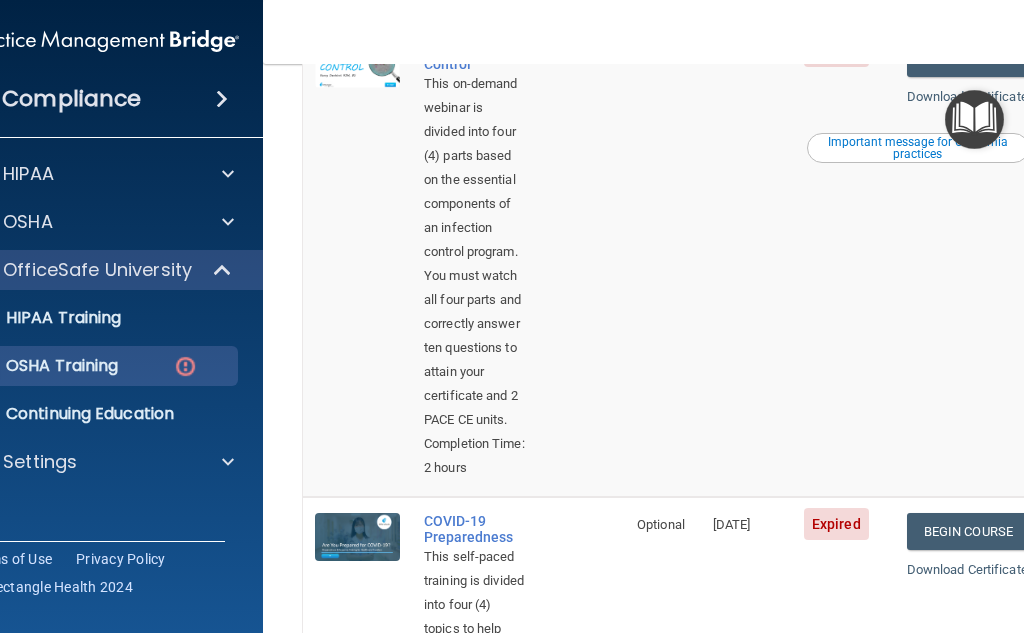 scroll, scrollTop: 1174, scrollLeft: 0, axis: vertical 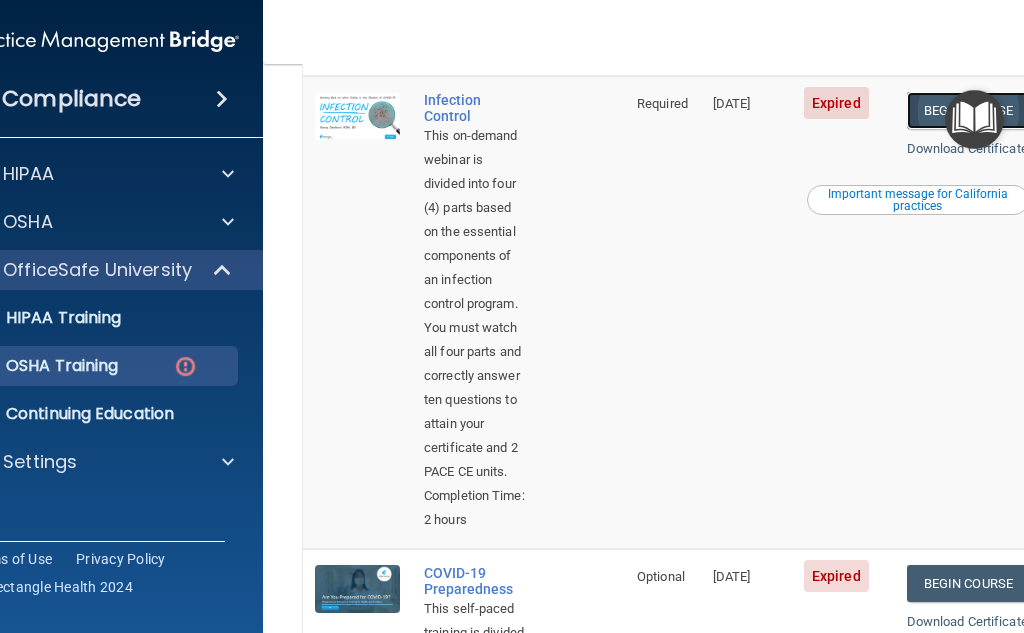 click on "Begin Course" at bounding box center (968, 110) 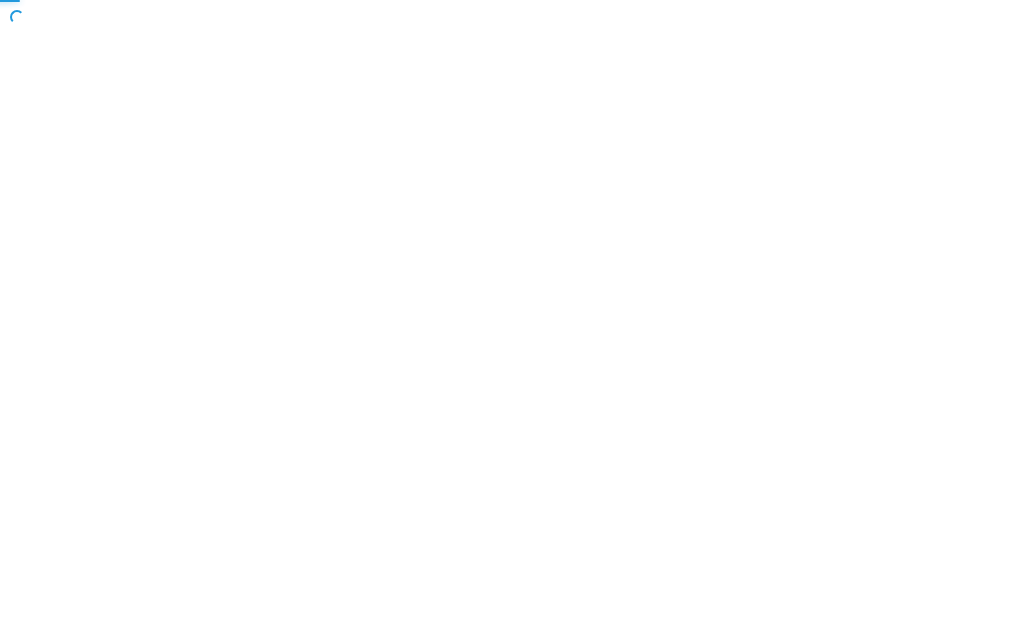 scroll, scrollTop: 0, scrollLeft: 0, axis: both 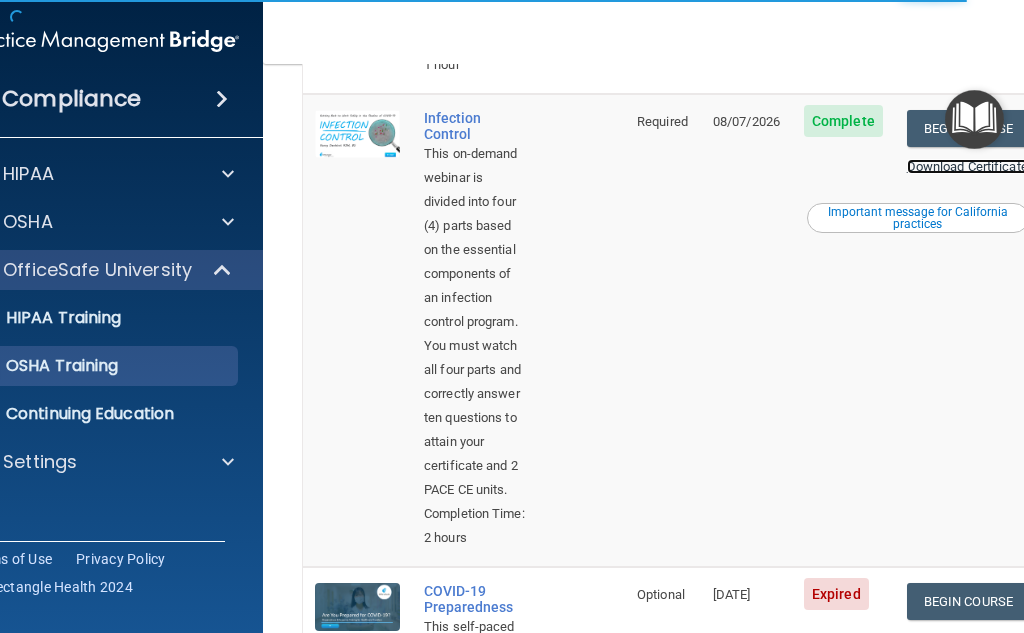 click on "Download Certificate" at bounding box center [967, 166] 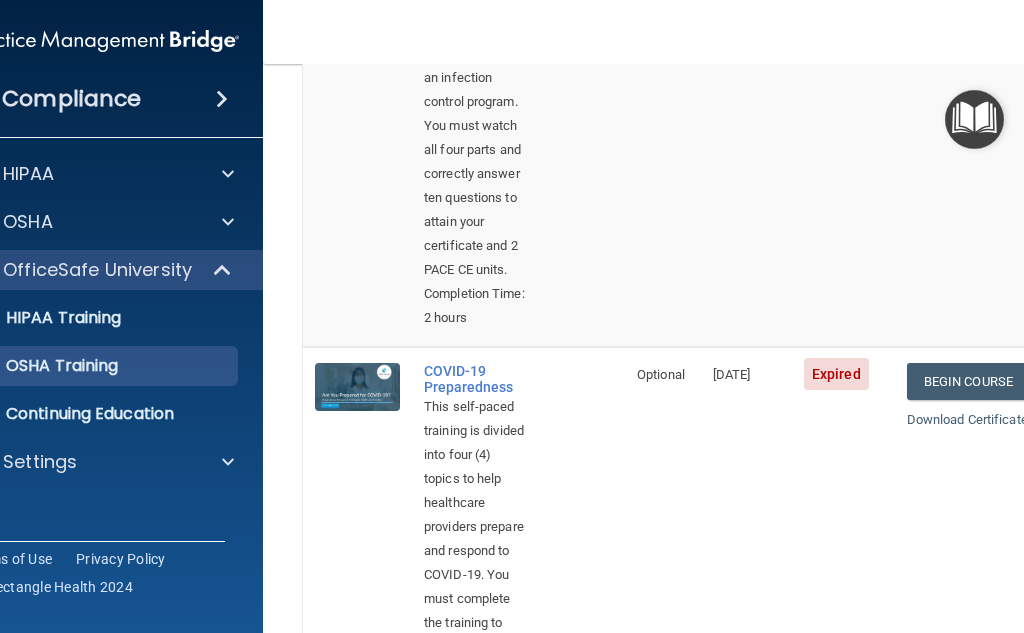 scroll, scrollTop: 1400, scrollLeft: 0, axis: vertical 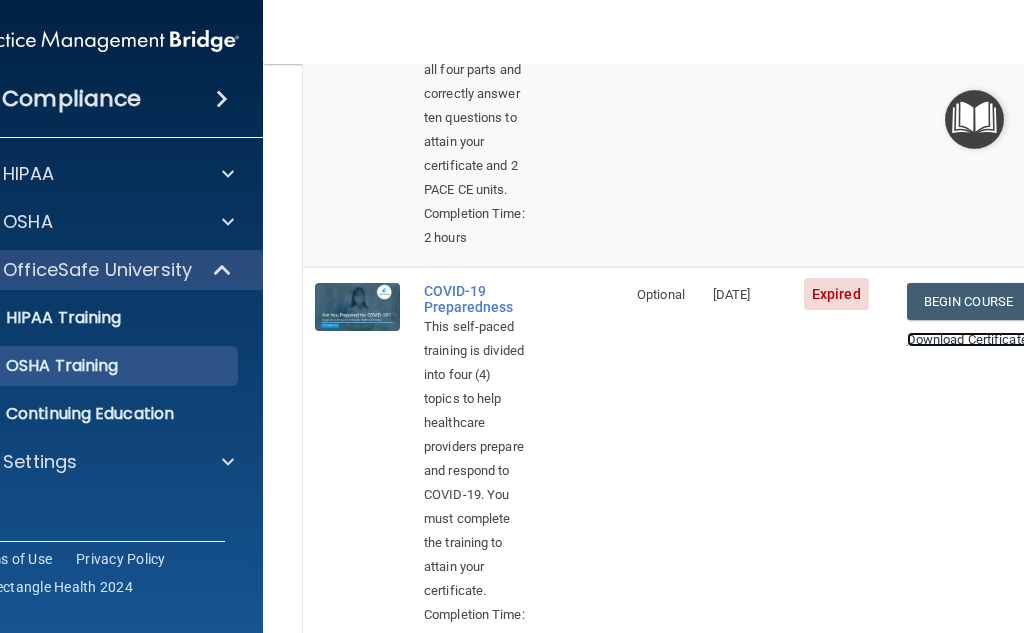 click on "Download Certificate" at bounding box center (967, 339) 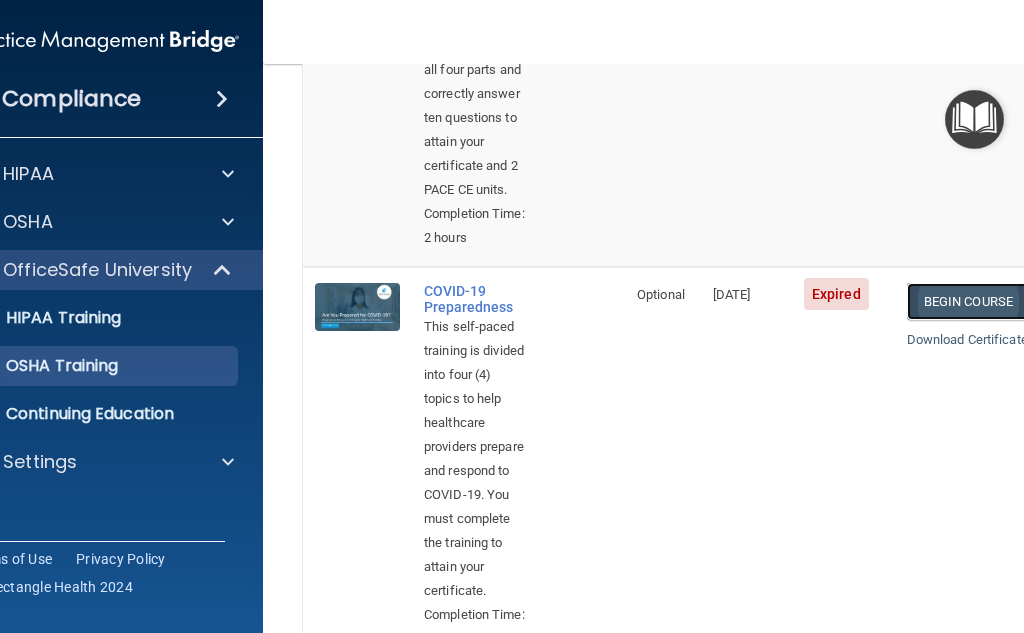 click on "Begin Course" at bounding box center [968, 301] 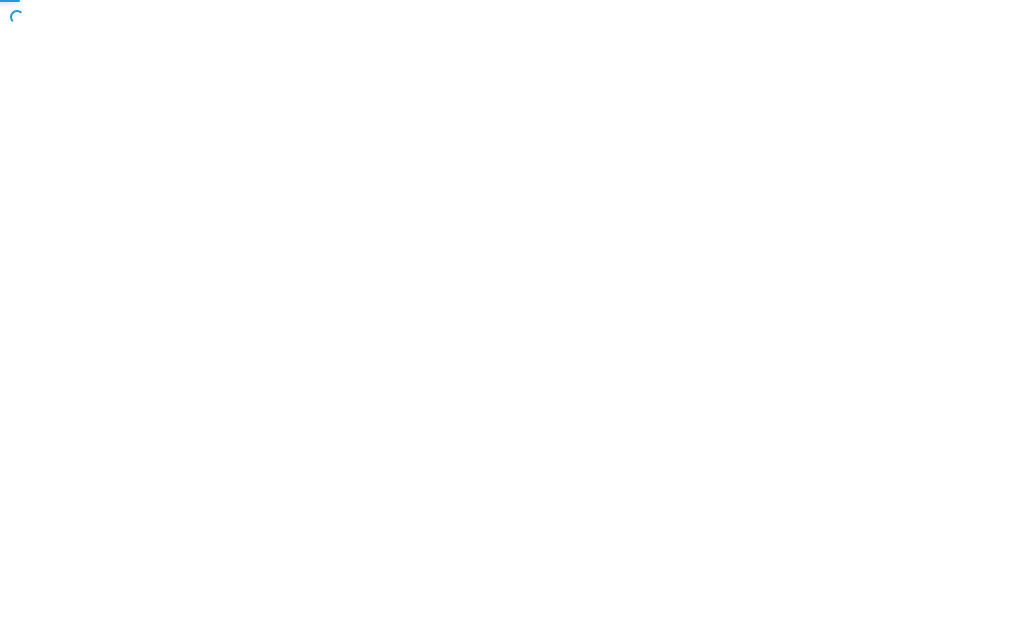 scroll, scrollTop: 0, scrollLeft: 0, axis: both 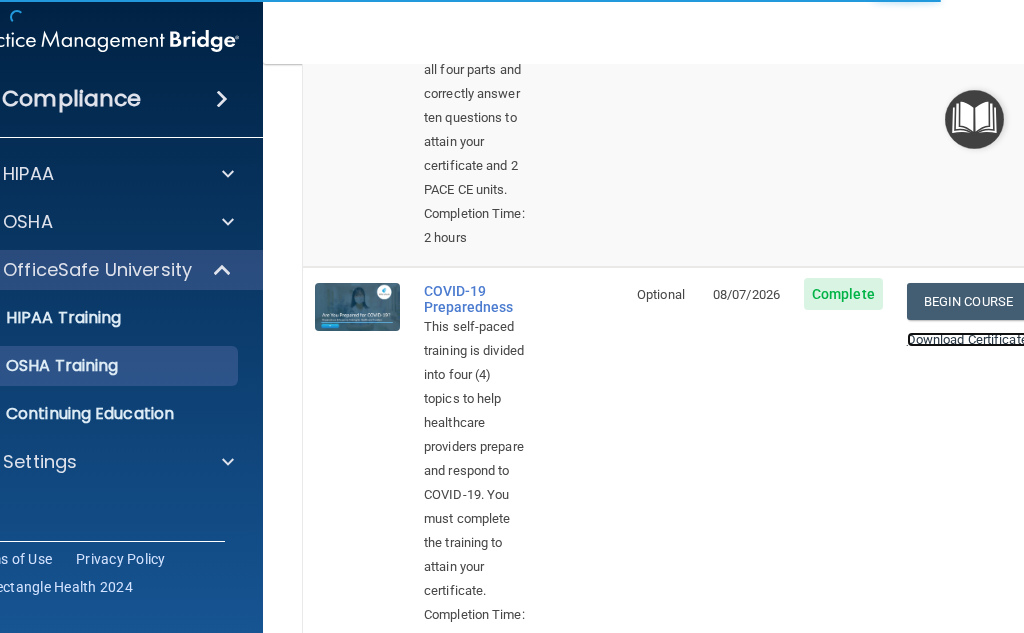 click on "Download Certificate" at bounding box center [967, 339] 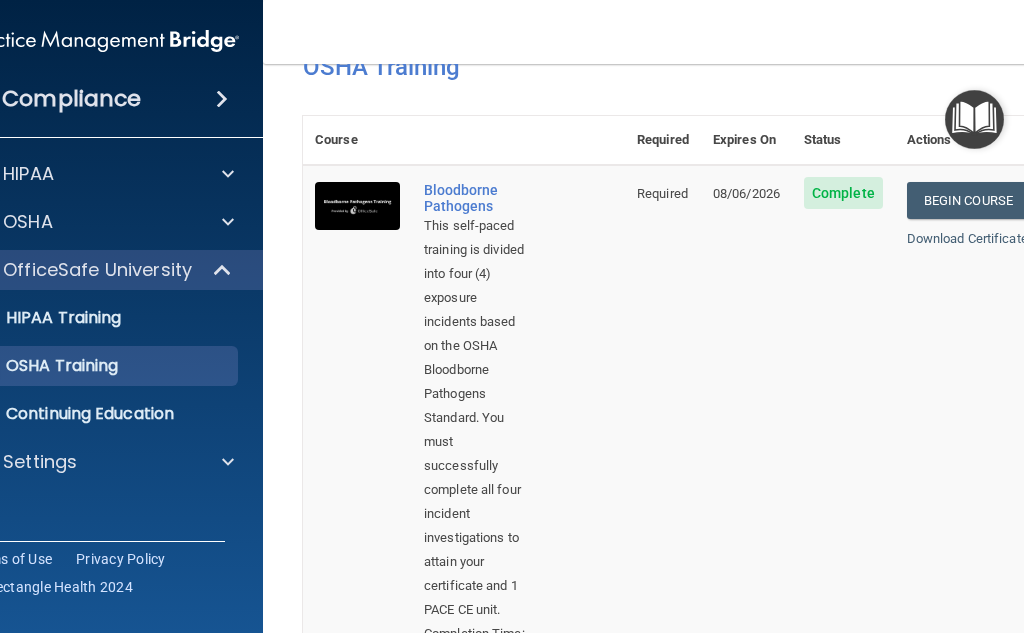 scroll, scrollTop: 0, scrollLeft: 0, axis: both 